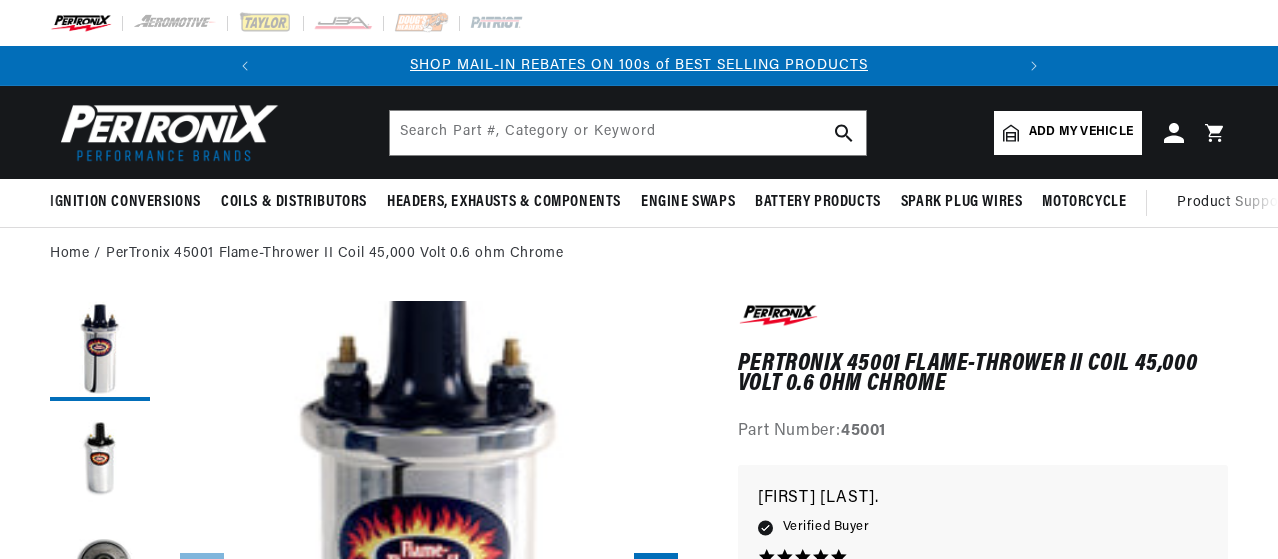 scroll, scrollTop: 0, scrollLeft: 0, axis: both 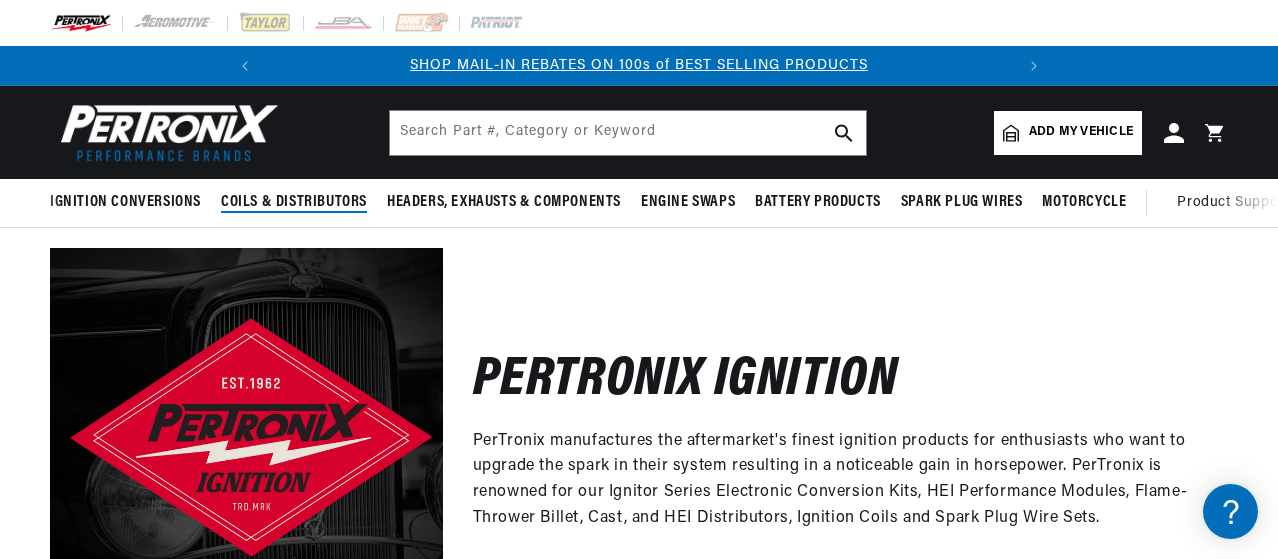 click on "Coils & Distributors" at bounding box center (294, 202) 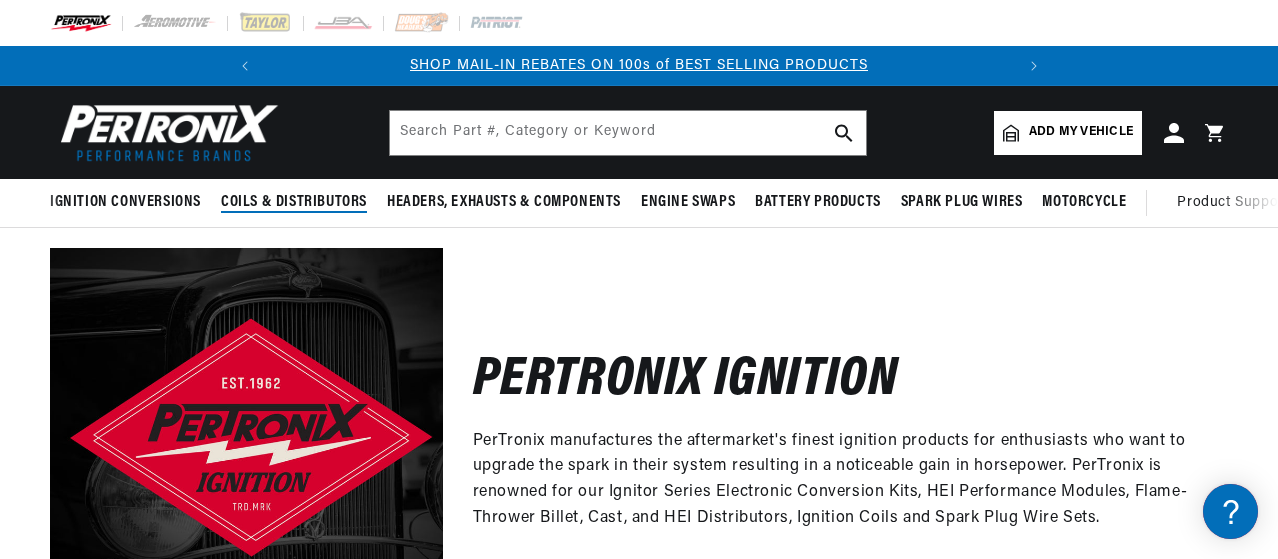 scroll, scrollTop: 0, scrollLeft: 0, axis: both 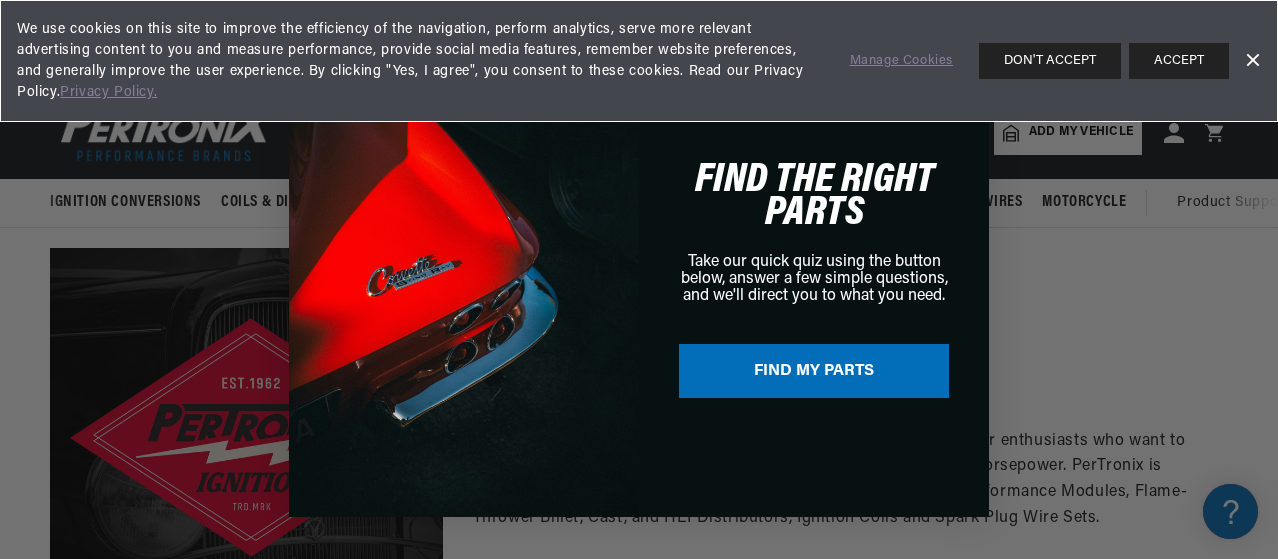 click on "Close dialog FIND THE RIGHT PARTS Take our quick quiz using the button below, answer a few simple questions, and we'll direct you to what you need. FIND MY PARTS Submit" at bounding box center (639, 279) 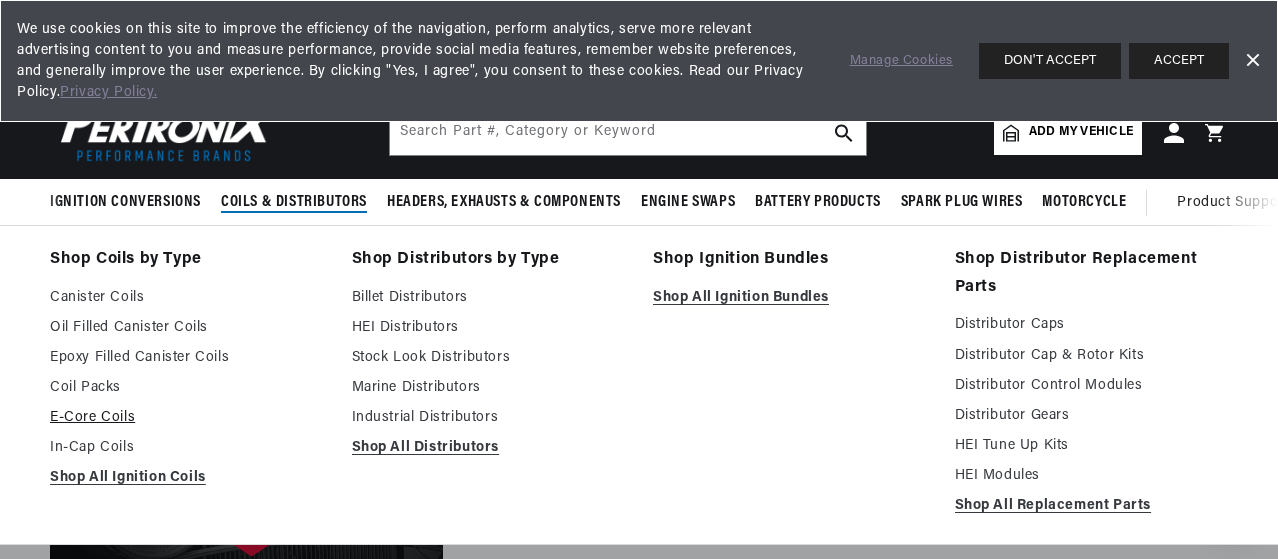 scroll, scrollTop: 0, scrollLeft: 0, axis: both 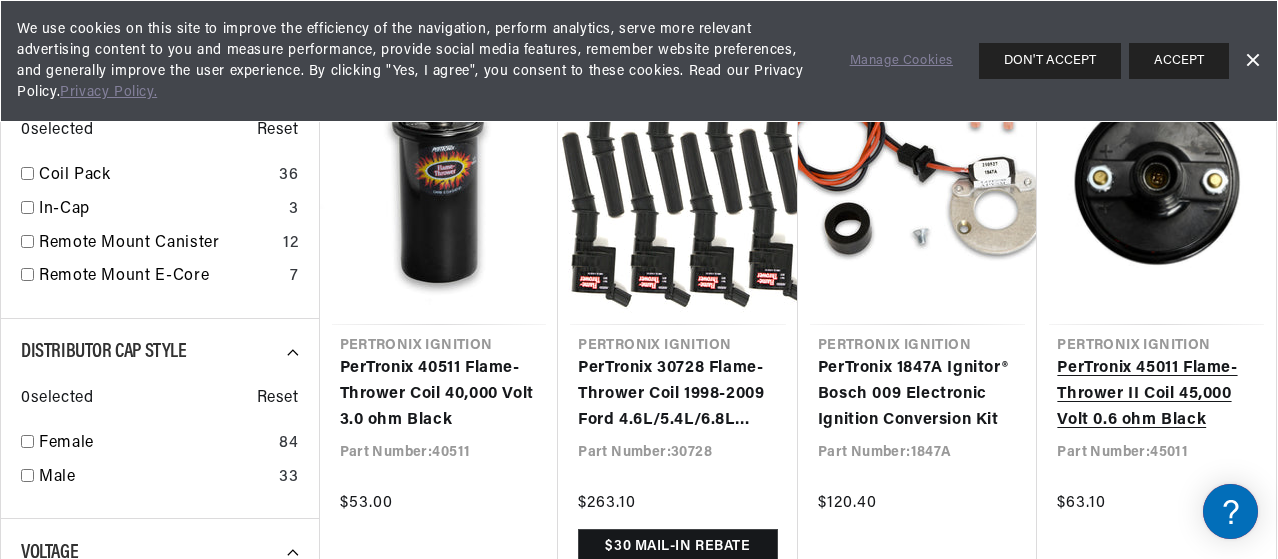 click on "PerTronix 45011 Flame-Thrower II Coil 45,000 Volt 0.6 ohm Black" at bounding box center (1156, 394) 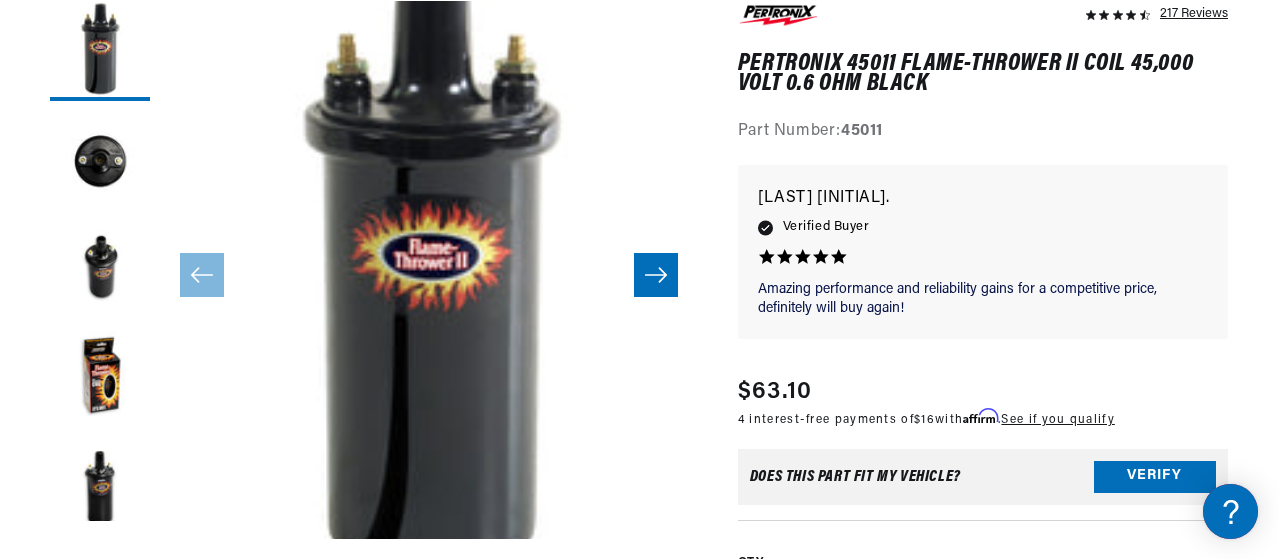scroll, scrollTop: 300, scrollLeft: 0, axis: vertical 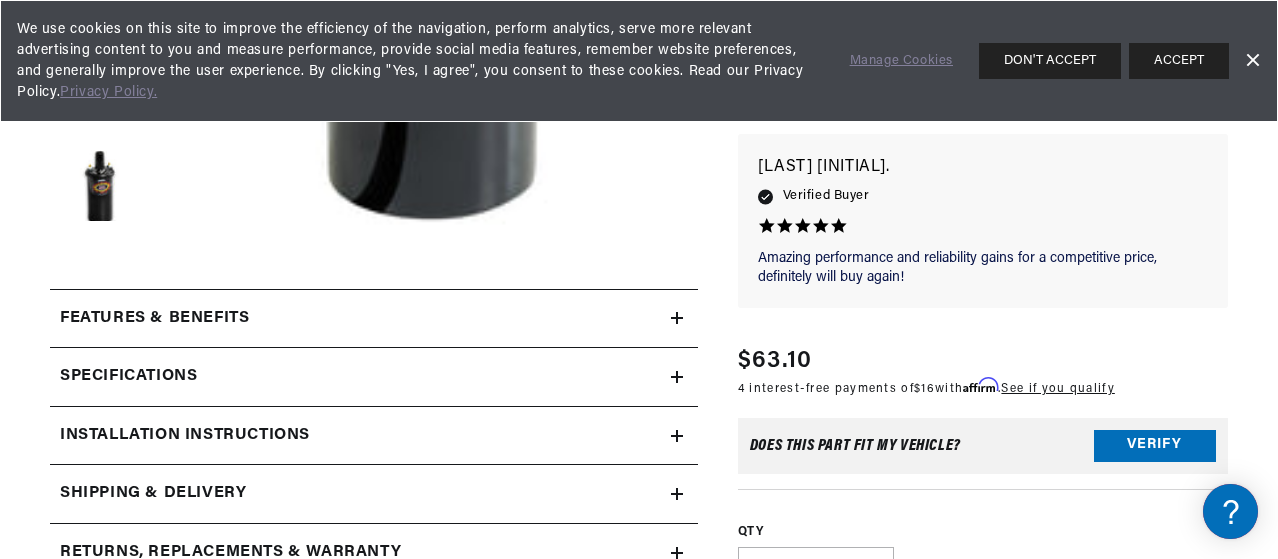 click on "Specifications" at bounding box center [154, 319] 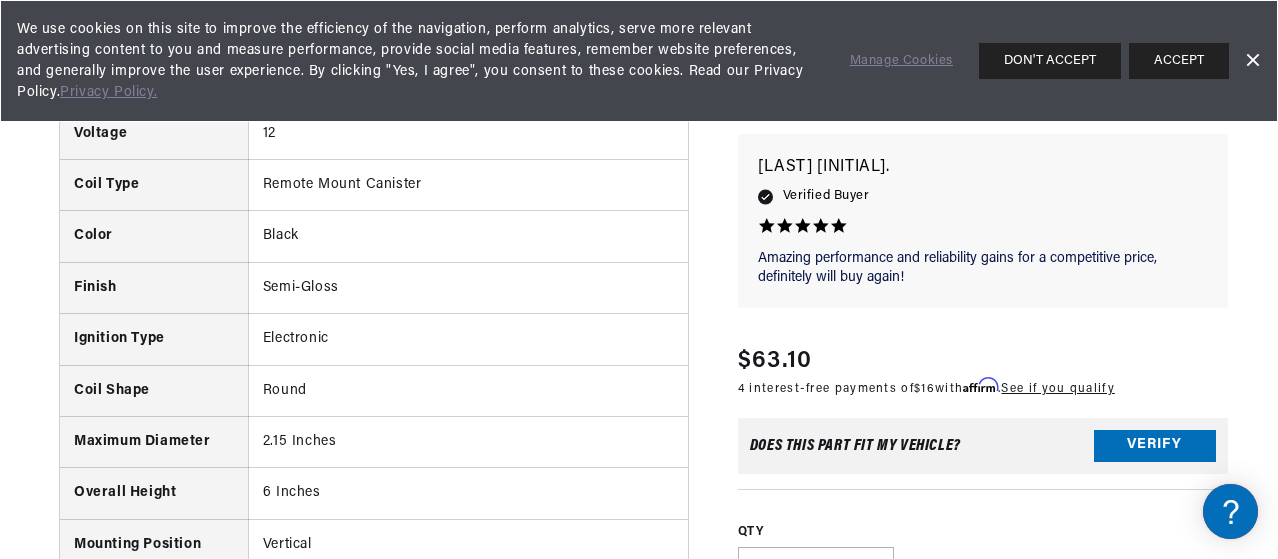 scroll, scrollTop: 1100, scrollLeft: 0, axis: vertical 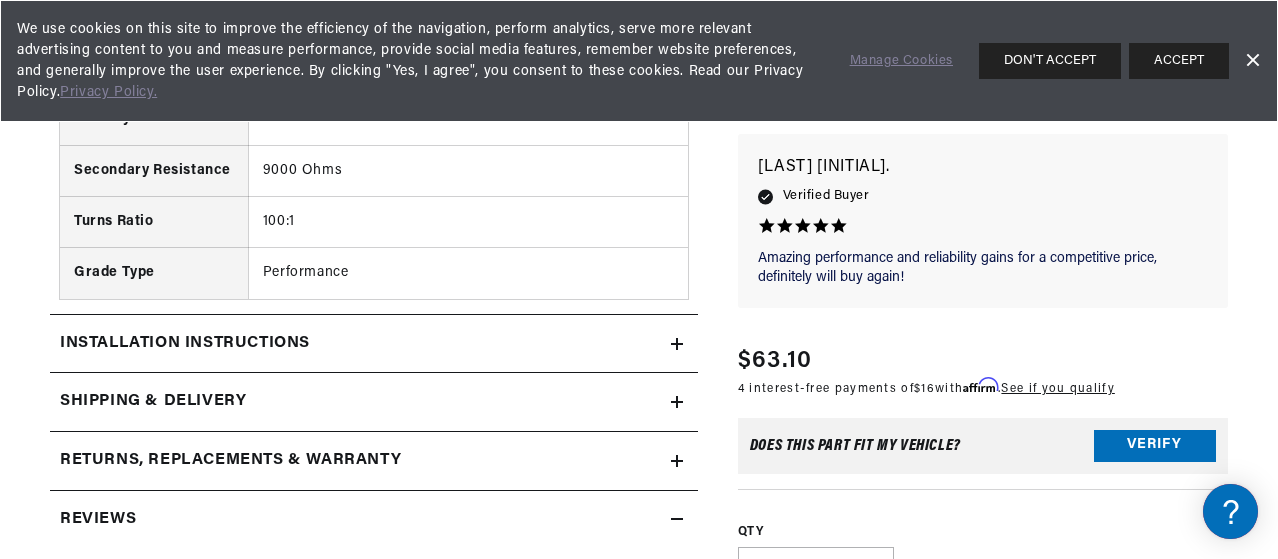 click on "Installation instructions" at bounding box center [154, -1081] 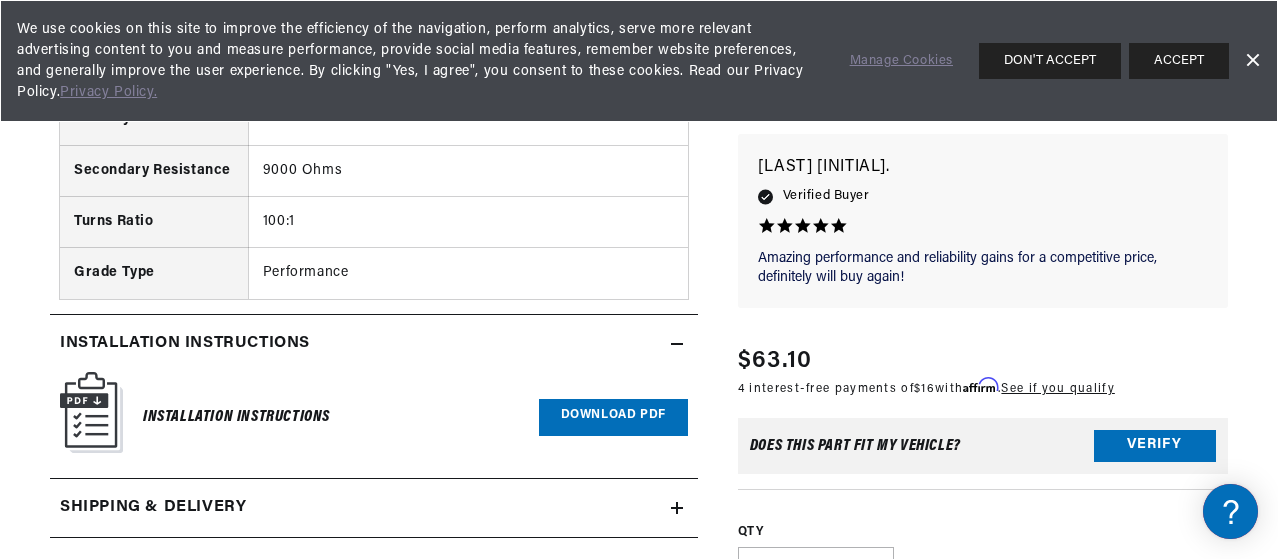 scroll, scrollTop: 0, scrollLeft: 60, axis: horizontal 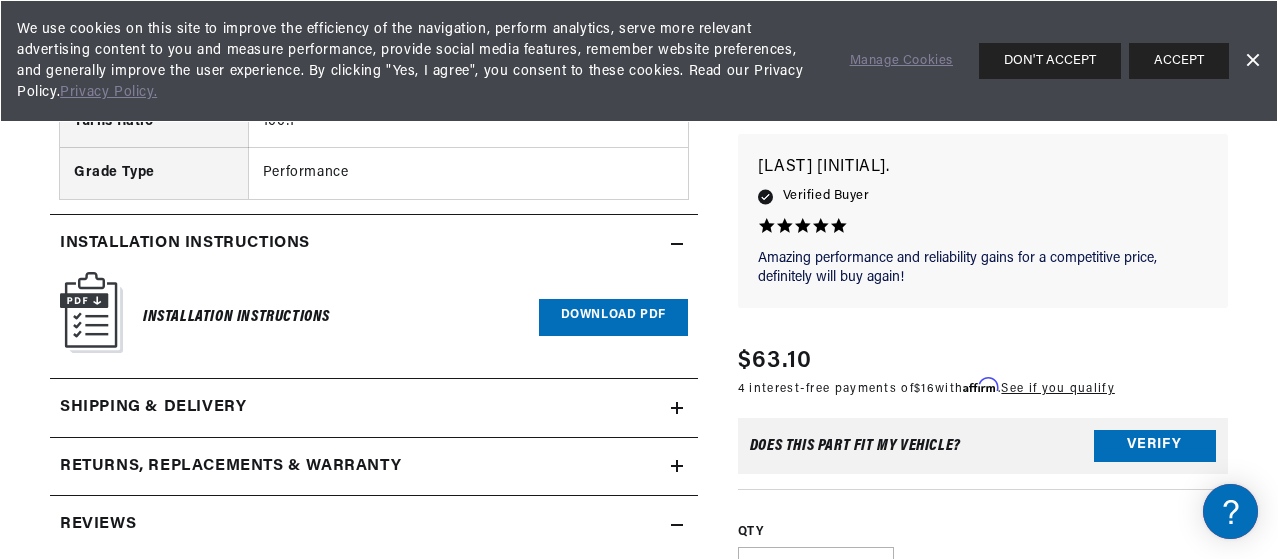 click on "Download PDF" at bounding box center [613, 317] 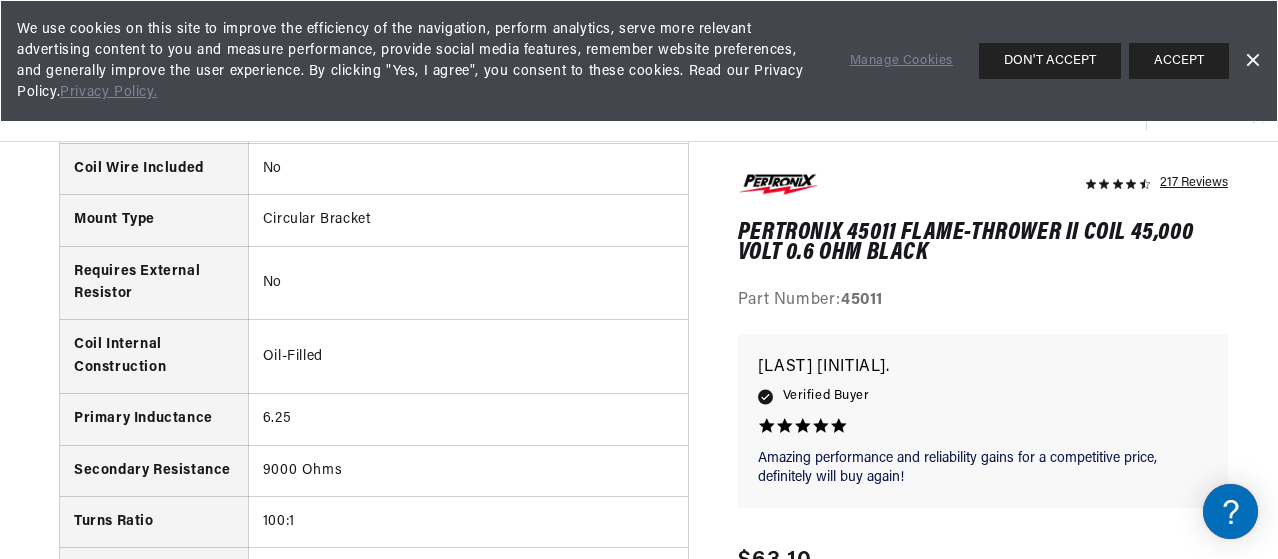 scroll, scrollTop: 1600, scrollLeft: 0, axis: vertical 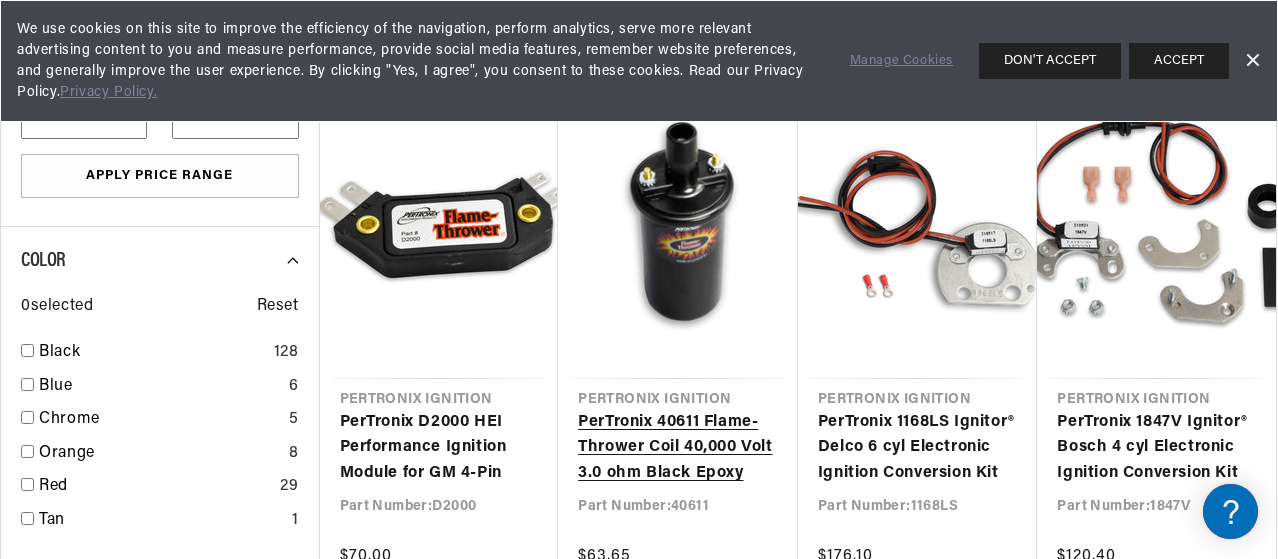 click on "PerTronix 40611 Flame-Thrower Coil 40,000 Volt 3.0 ohm Black Epoxy" at bounding box center (678, 448) 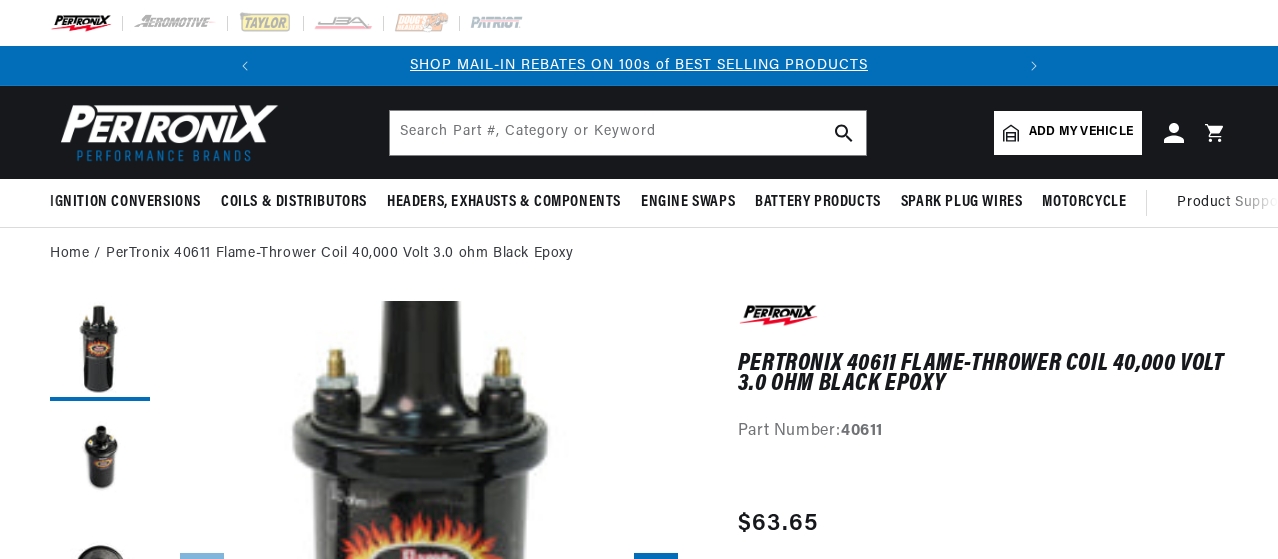 scroll, scrollTop: 0, scrollLeft: 0, axis: both 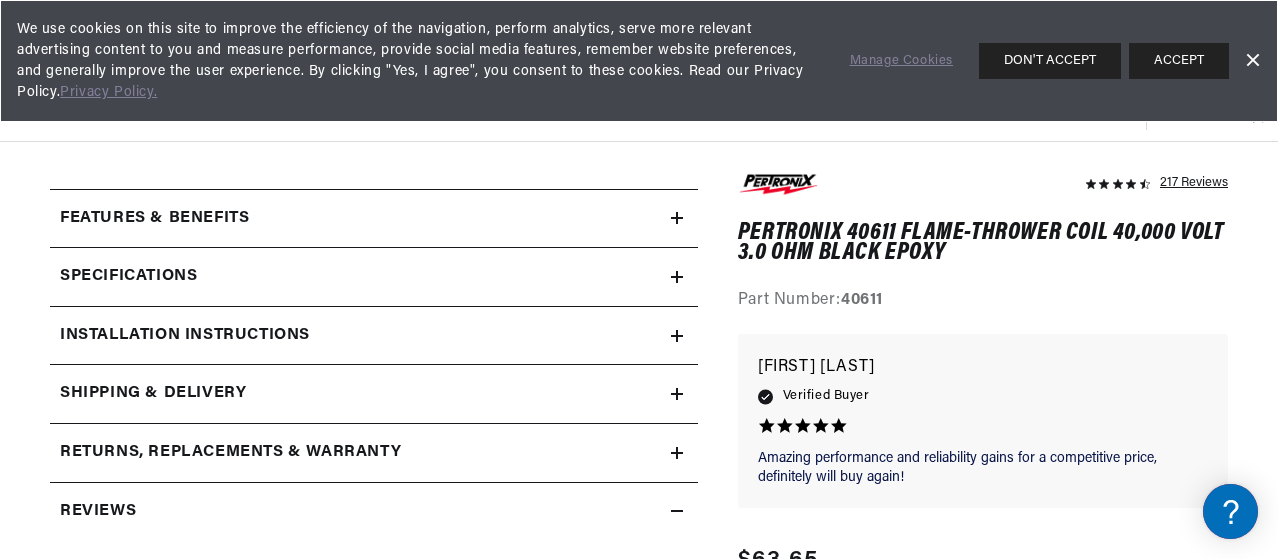 click on "Specifications" at bounding box center [154, 219] 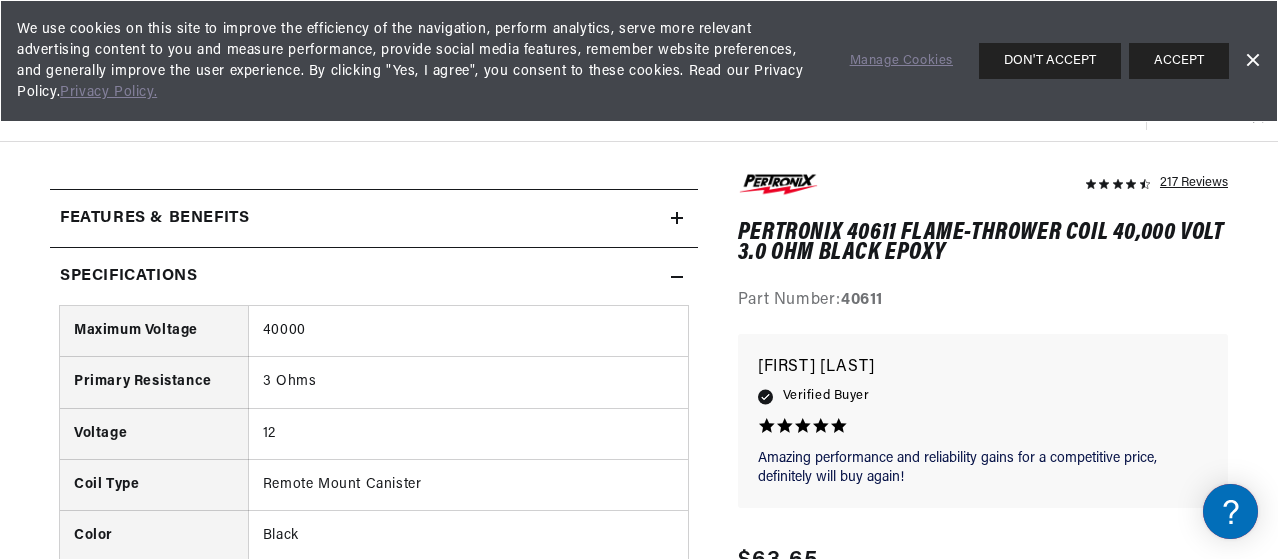 scroll, scrollTop: 0, scrollLeft: 746, axis: horizontal 